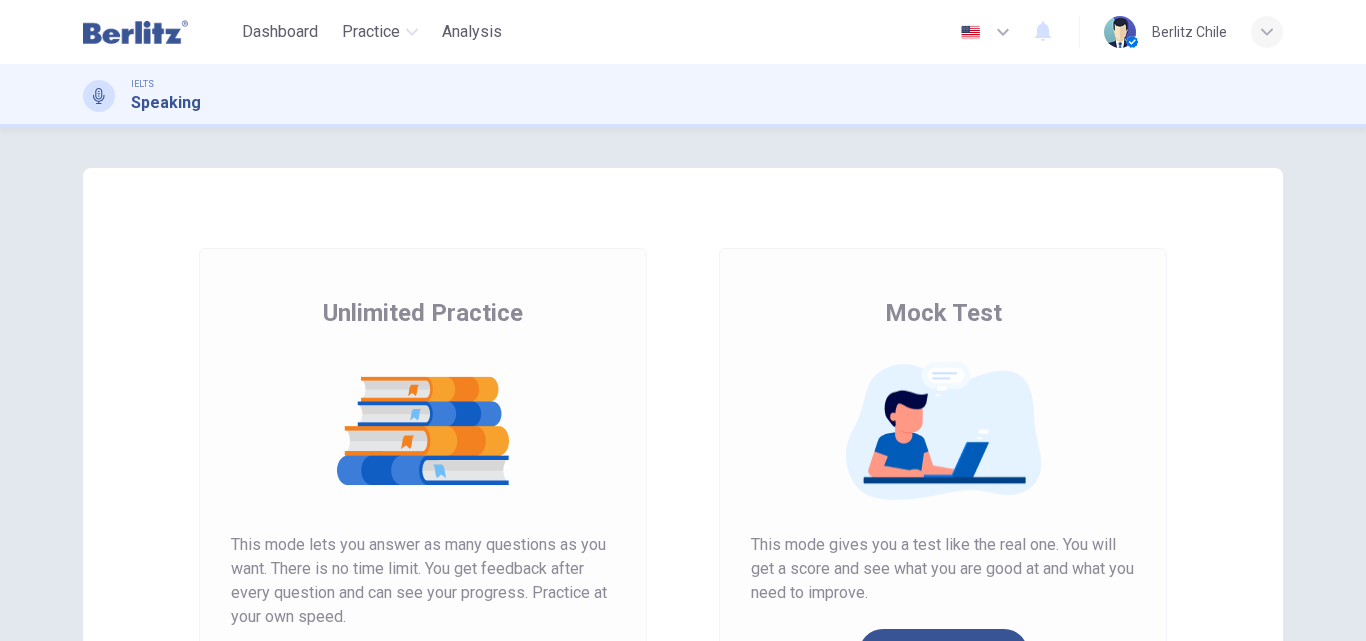 scroll, scrollTop: 0, scrollLeft: 0, axis: both 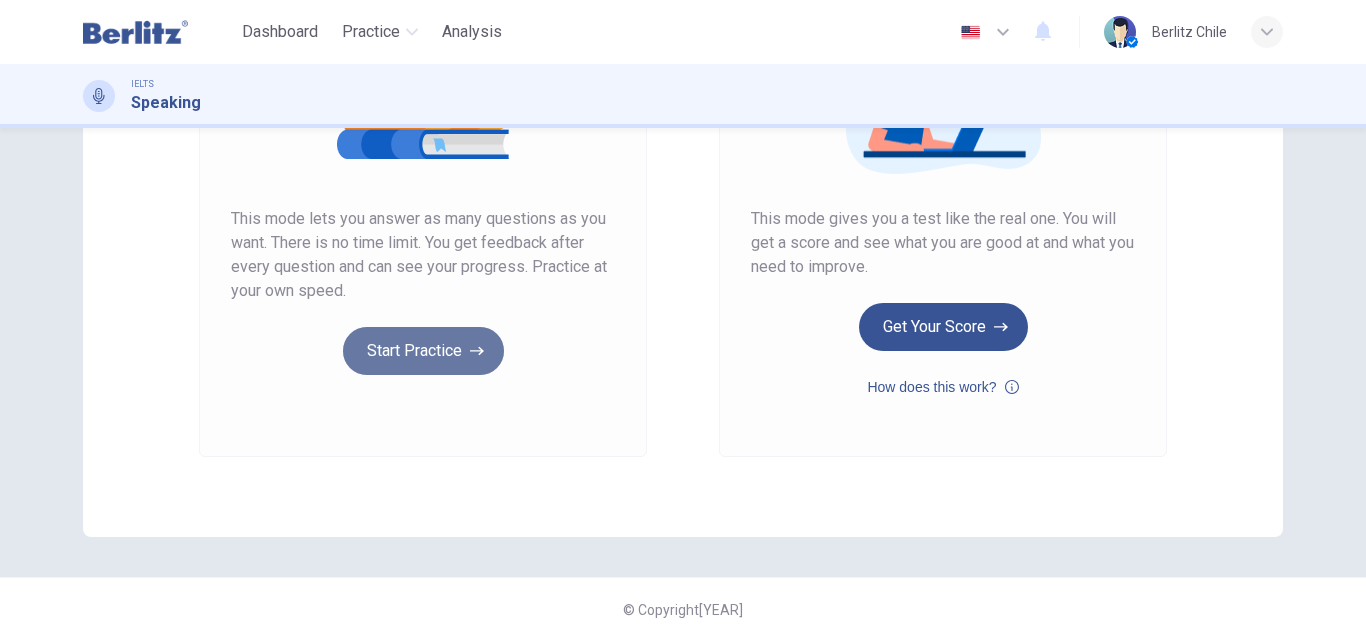 click on "Start Practice" at bounding box center (423, 351) 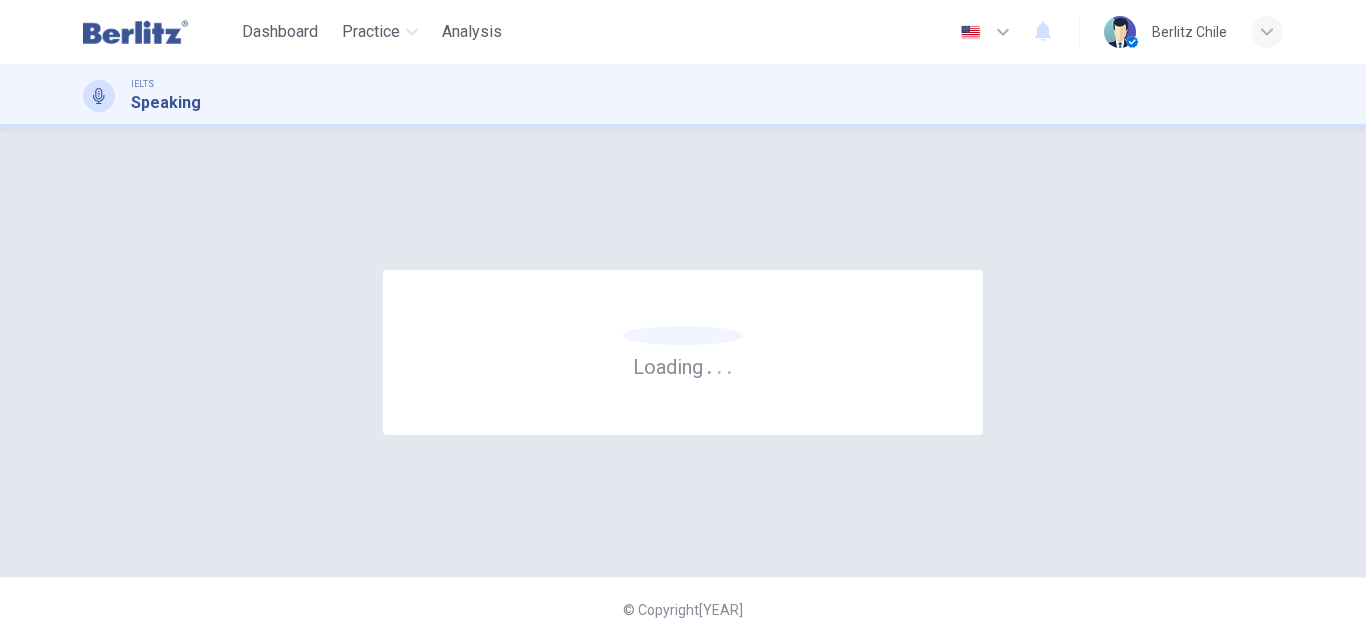 scroll, scrollTop: 0, scrollLeft: 0, axis: both 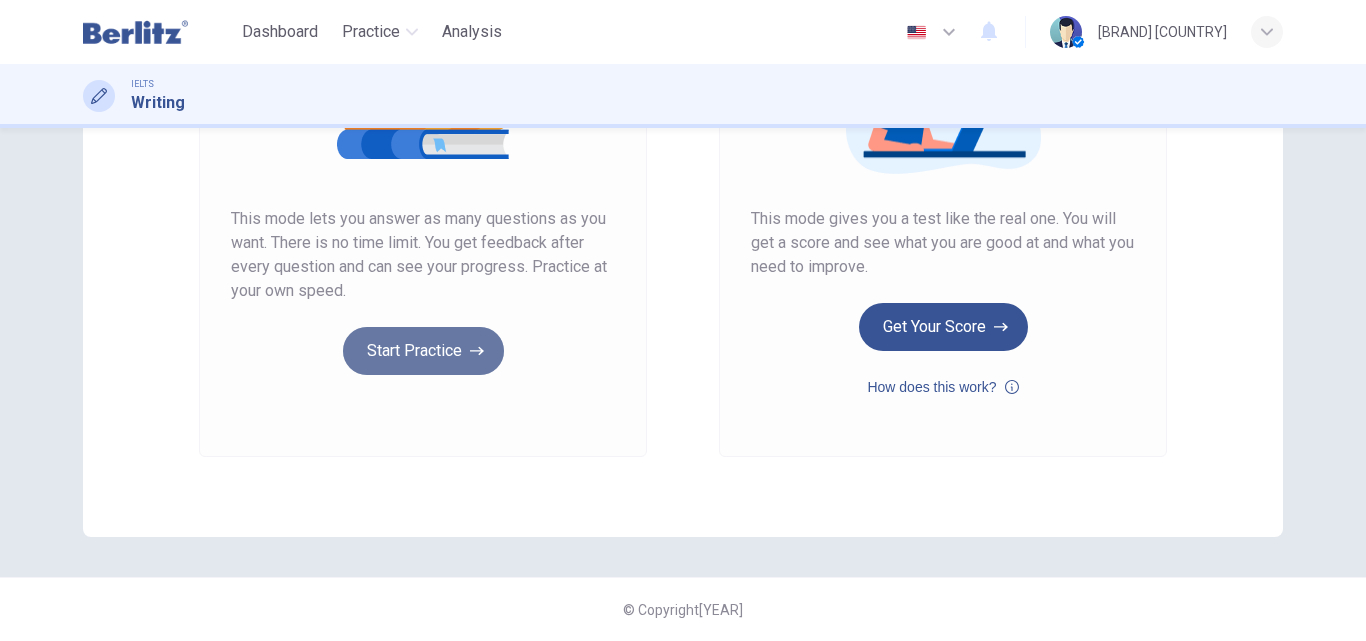 click on "Start Practice" at bounding box center [423, 351] 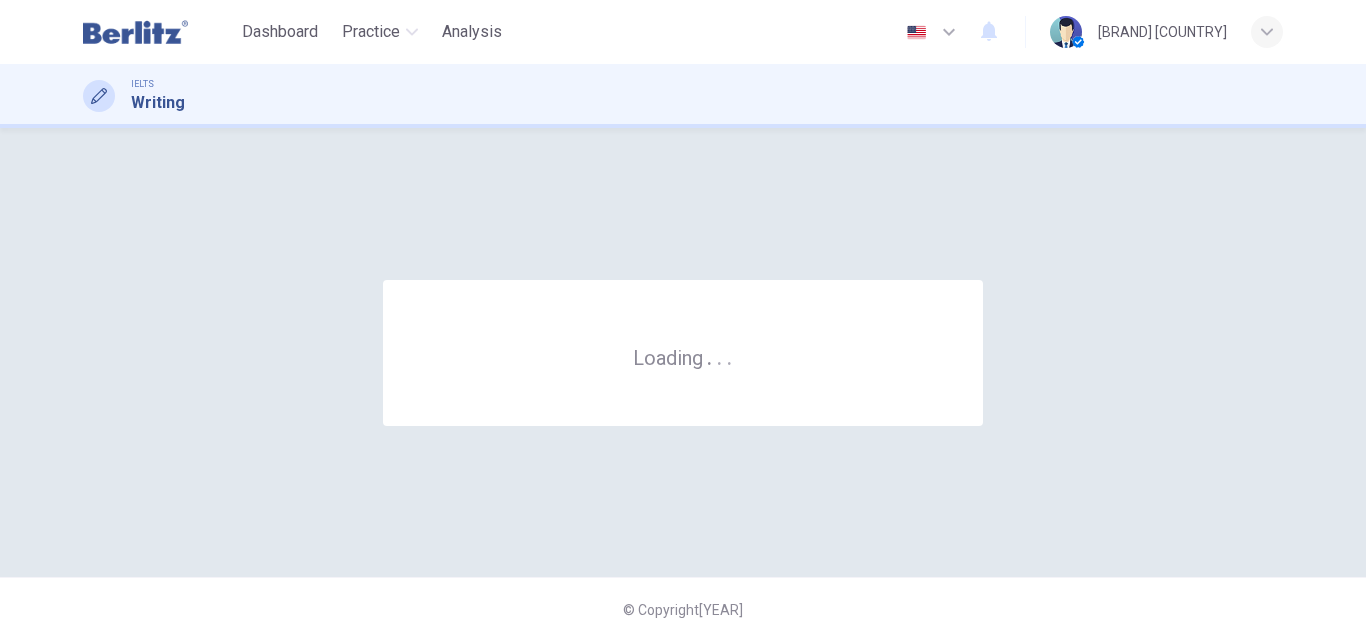 scroll, scrollTop: 0, scrollLeft: 0, axis: both 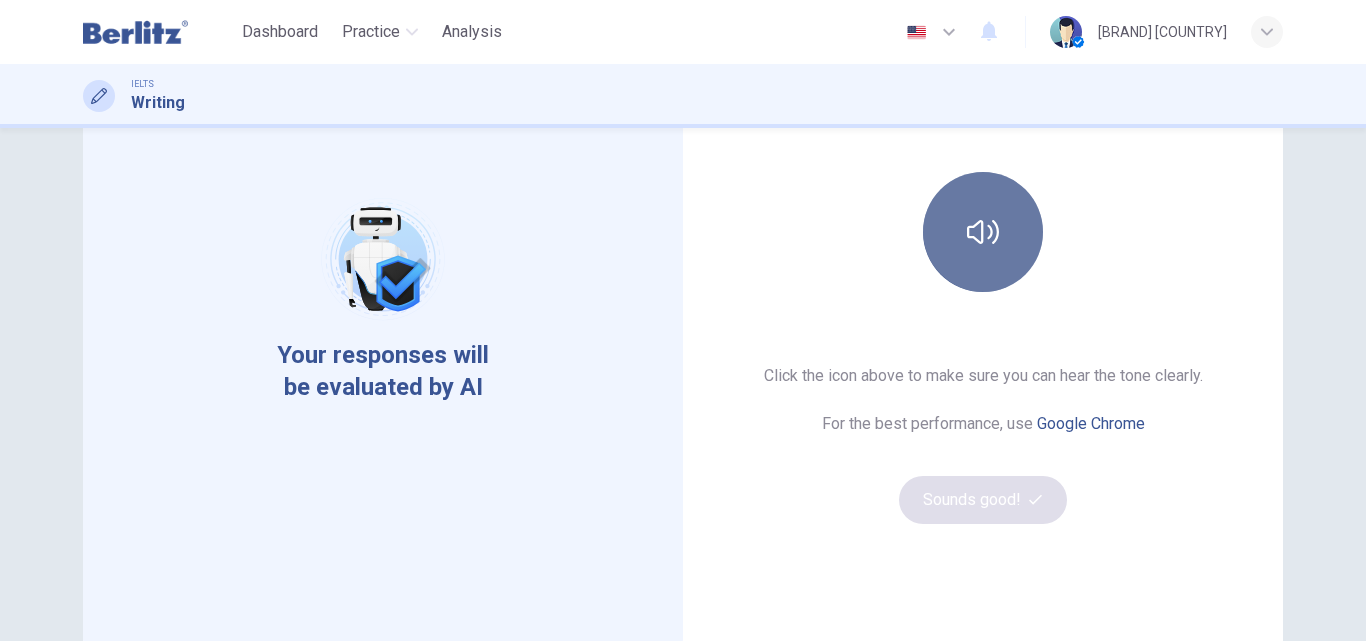 click at bounding box center [983, 232] 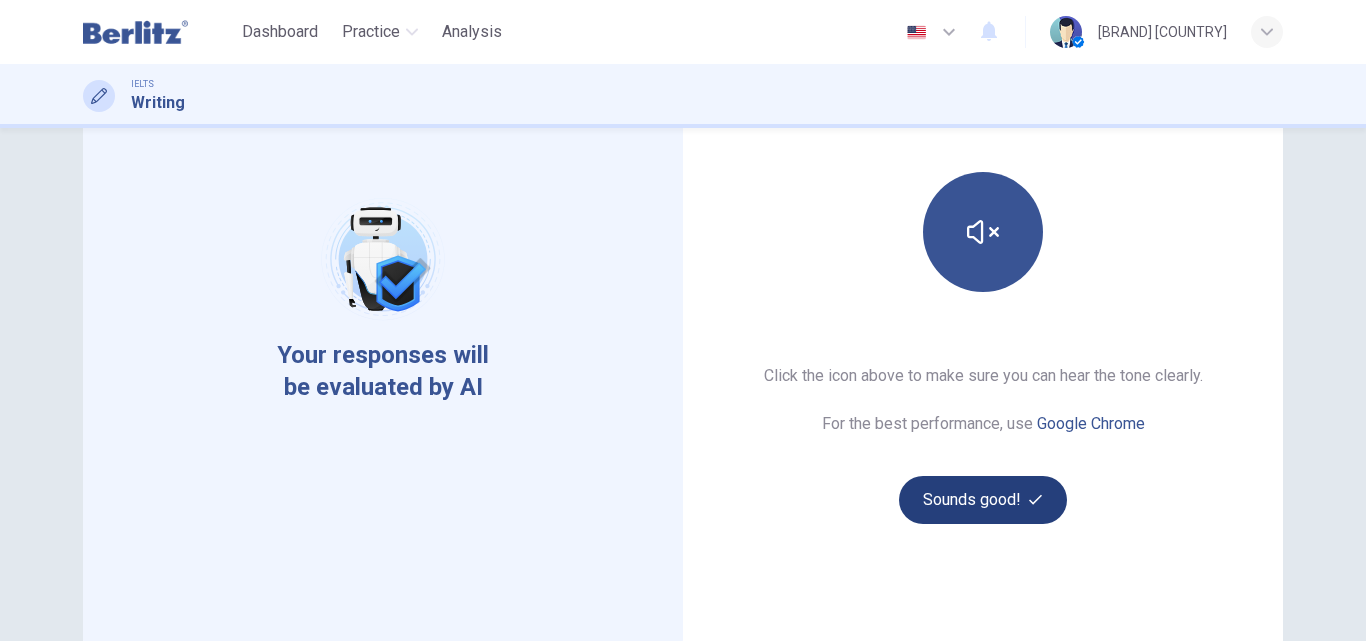 type 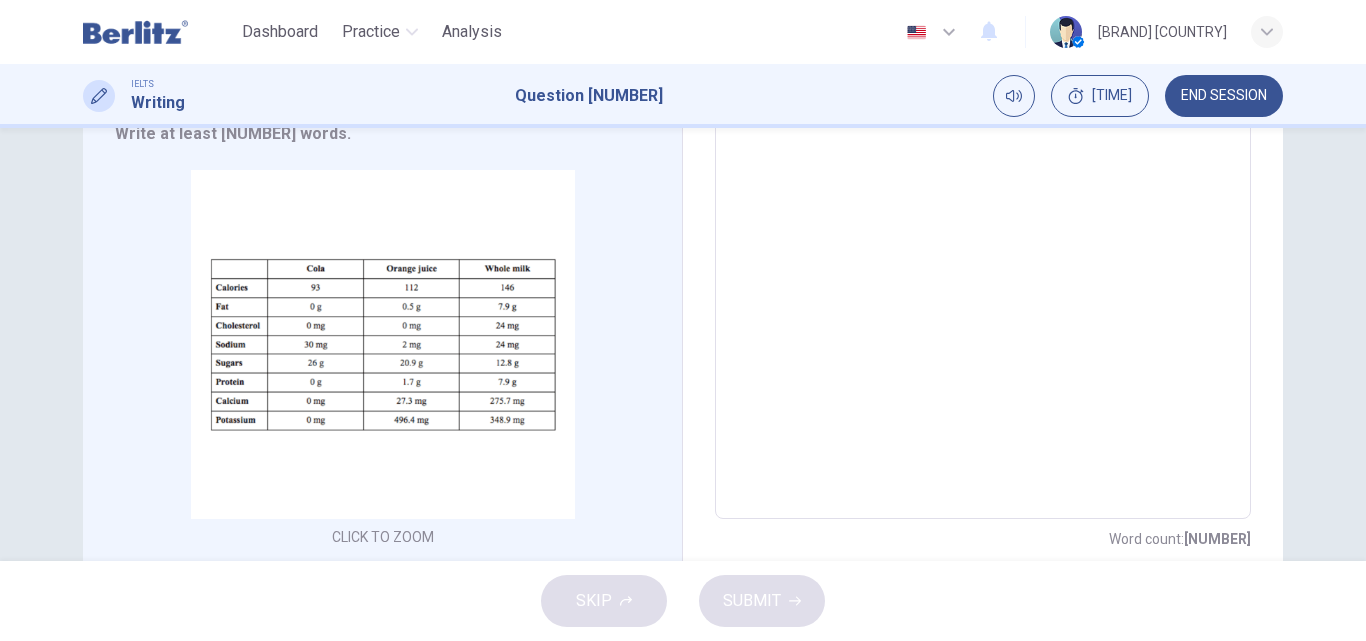 scroll, scrollTop: 380, scrollLeft: 0, axis: vertical 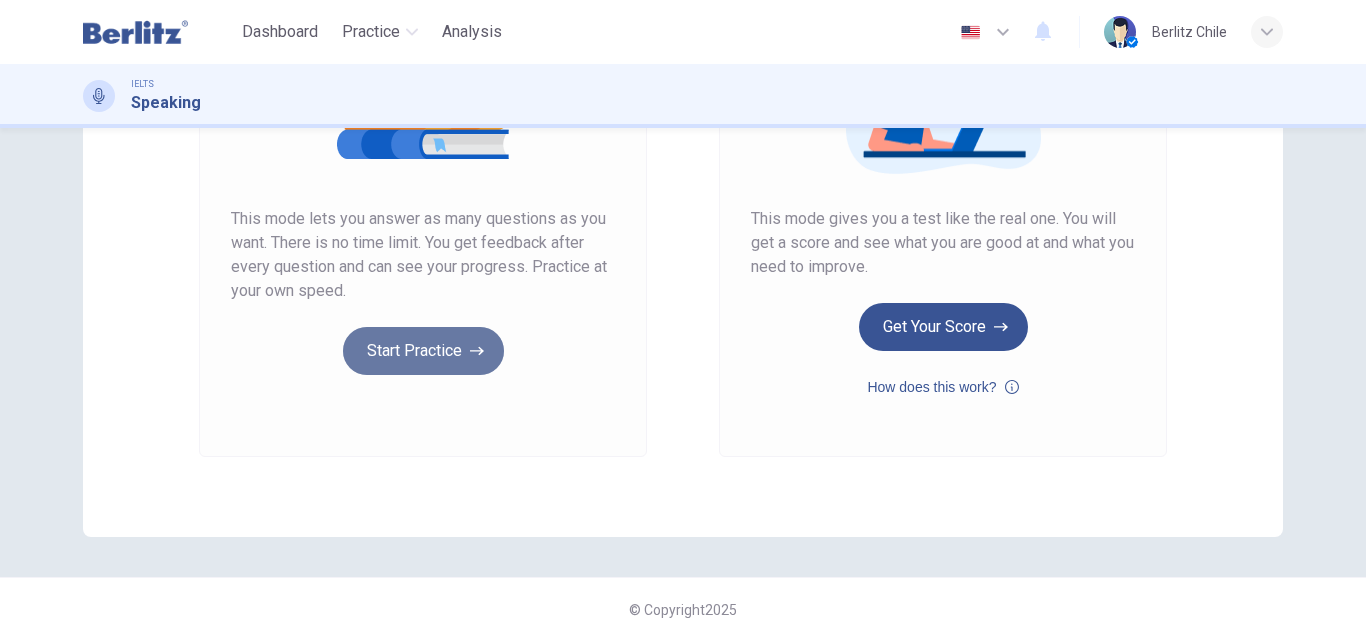 click on "Start Practice" at bounding box center (423, 351) 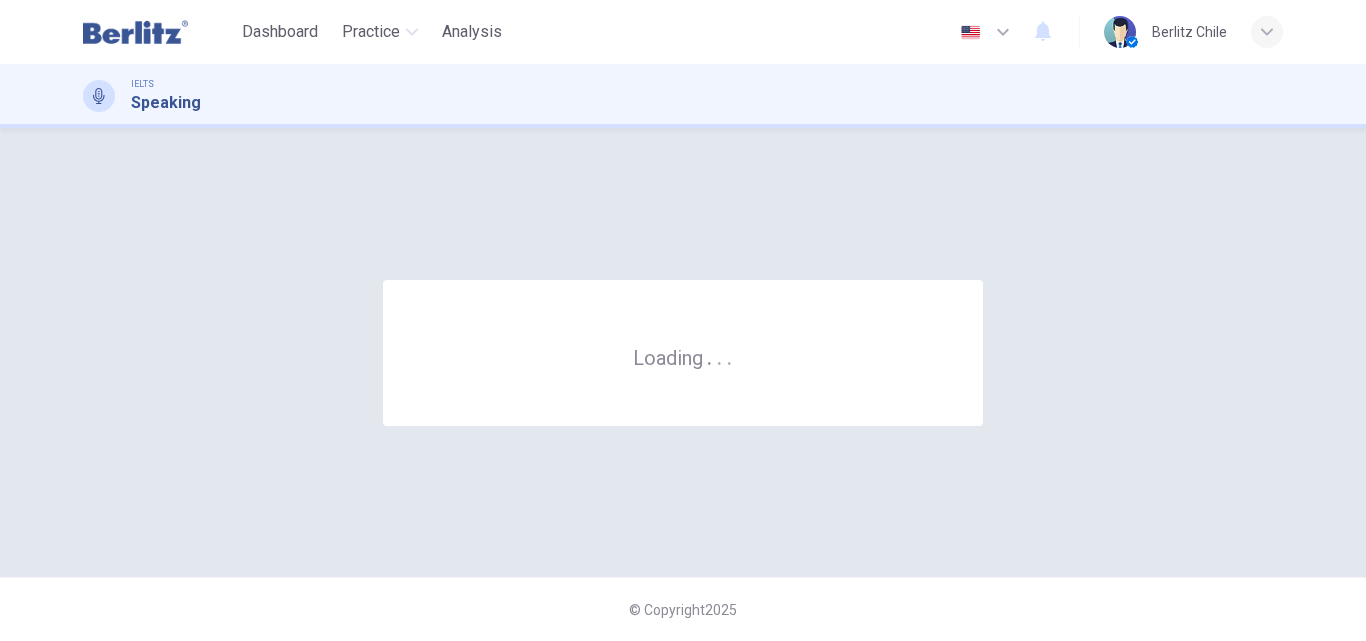 scroll, scrollTop: 0, scrollLeft: 0, axis: both 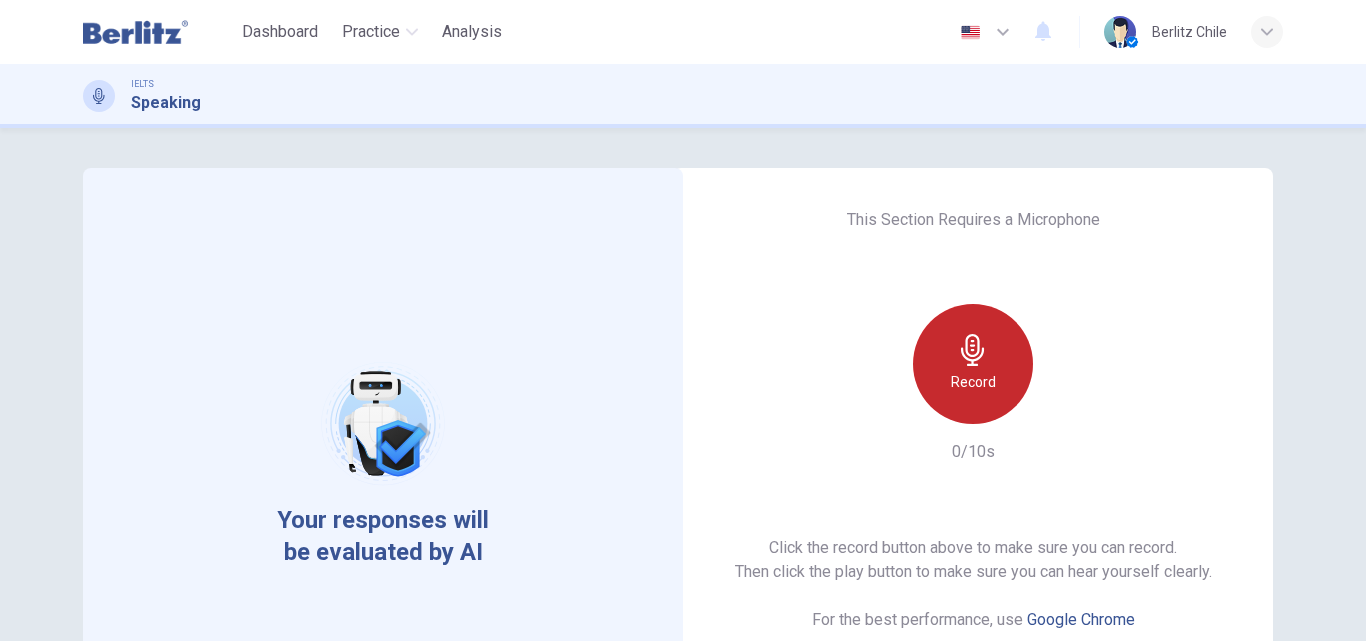 click on "Record" at bounding box center [973, 364] 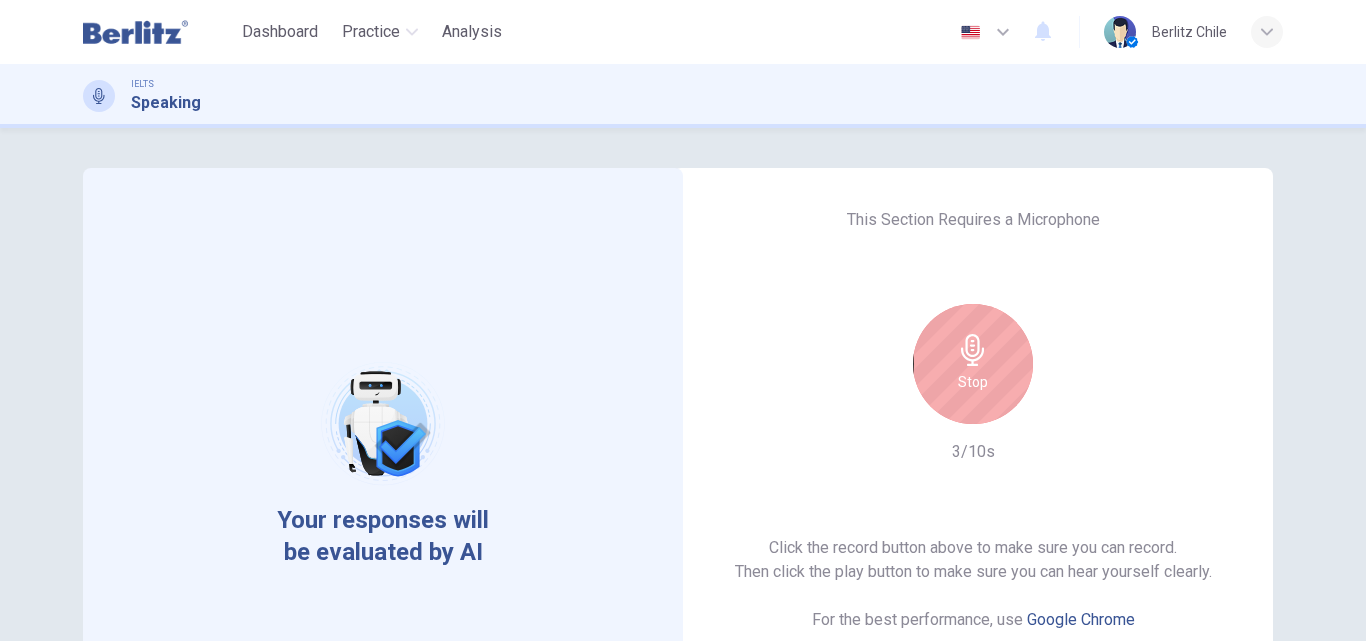 scroll, scrollTop: 326, scrollLeft: 0, axis: vertical 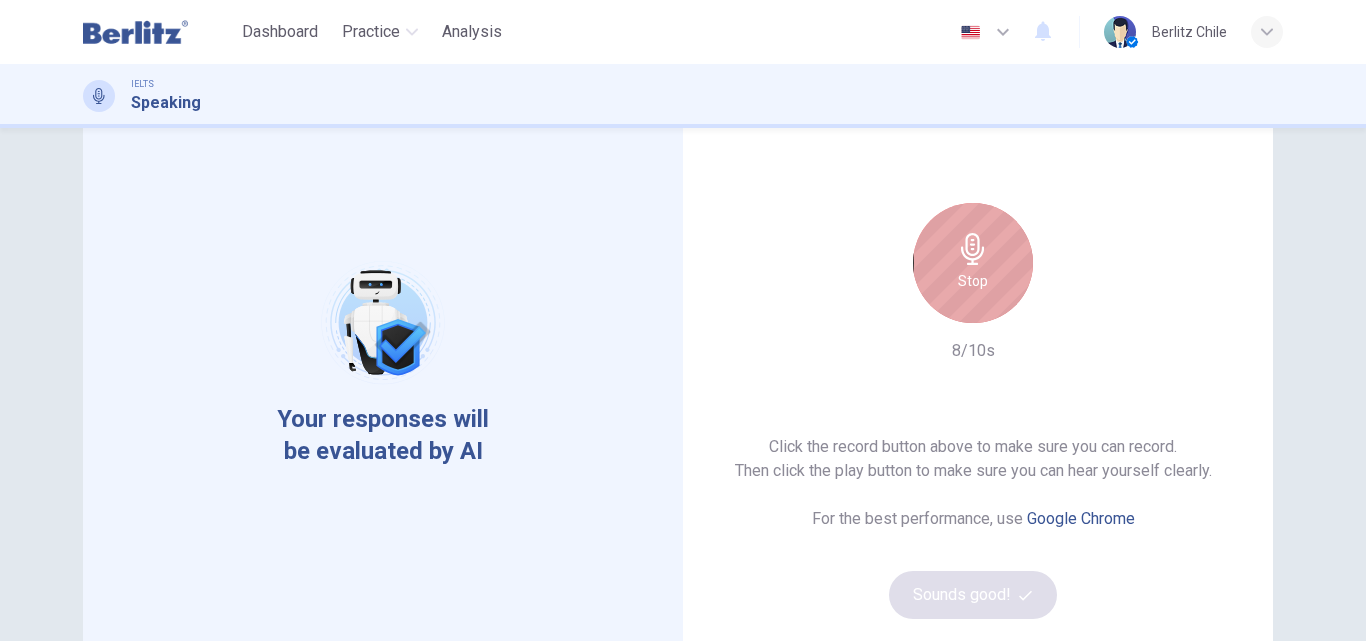 click on "Stop" at bounding box center (973, 281) 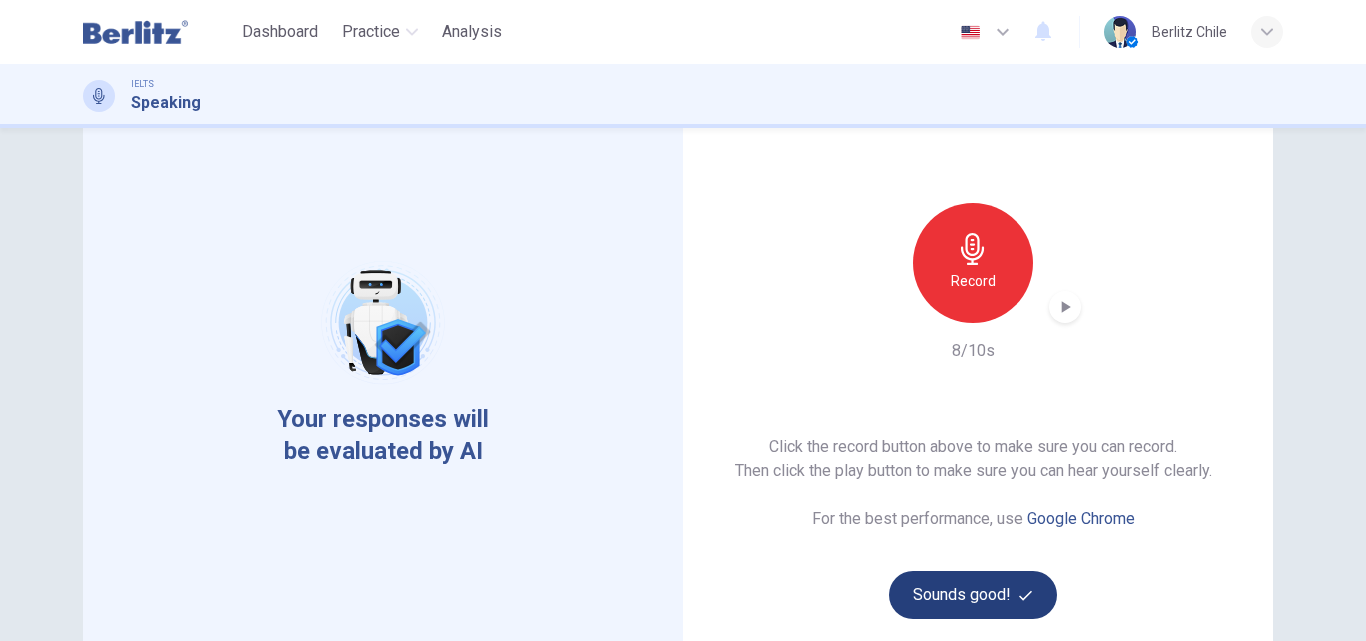 click at bounding box center (1025, 595) 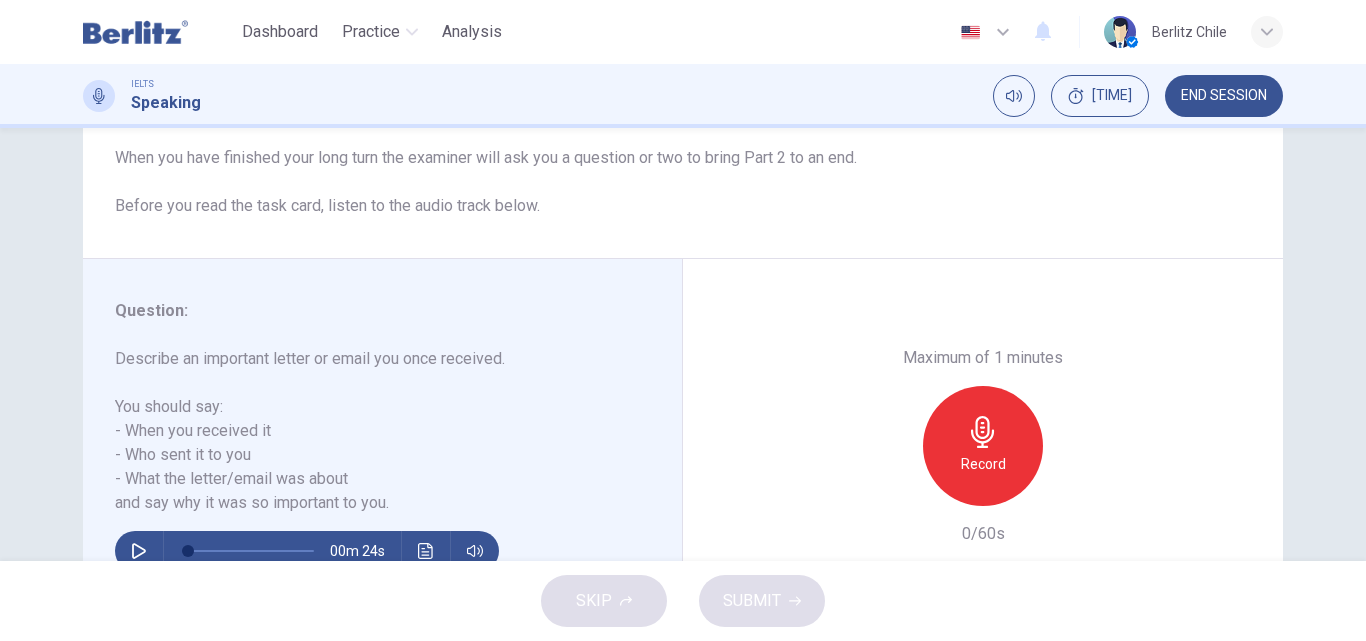 scroll, scrollTop: 255, scrollLeft: 0, axis: vertical 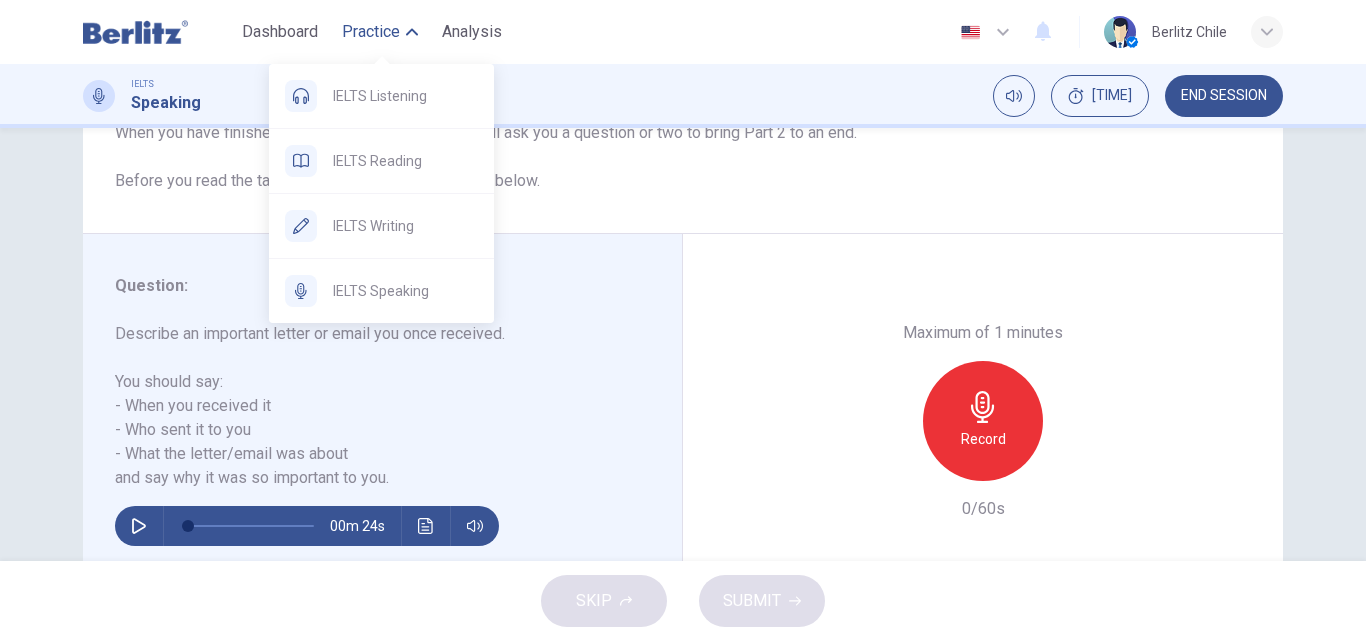 click on "Practice" at bounding box center (371, 32) 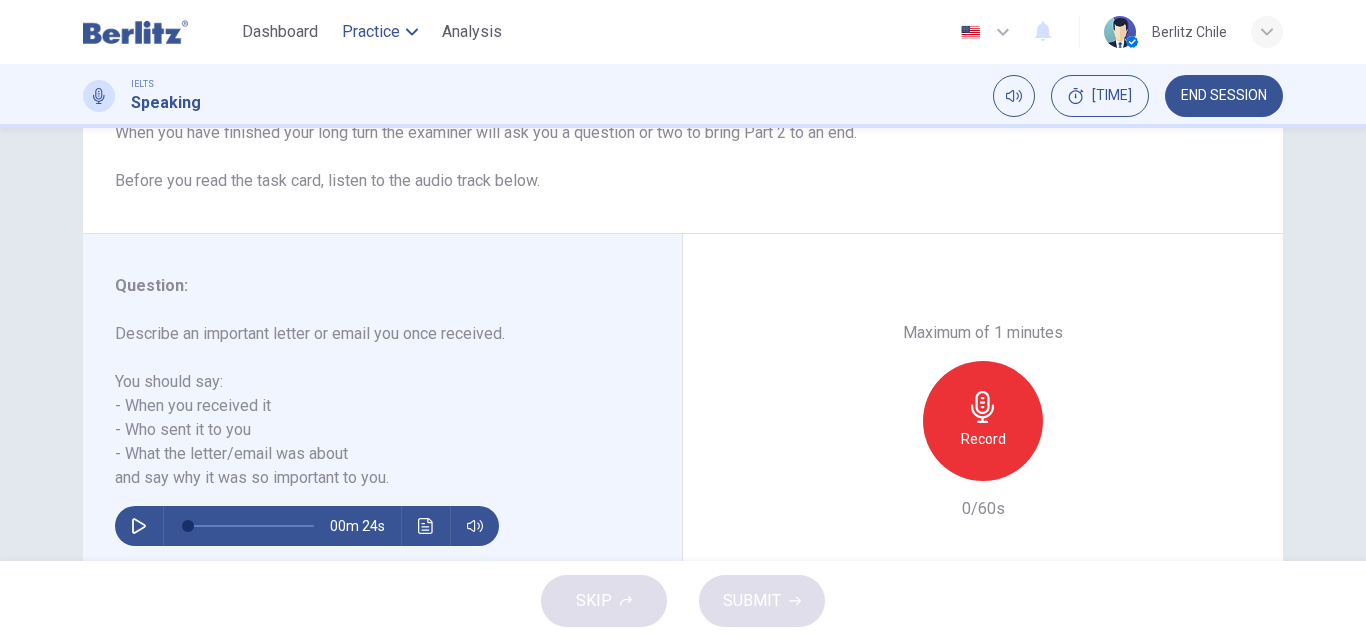 click on "Practice" at bounding box center (371, 32) 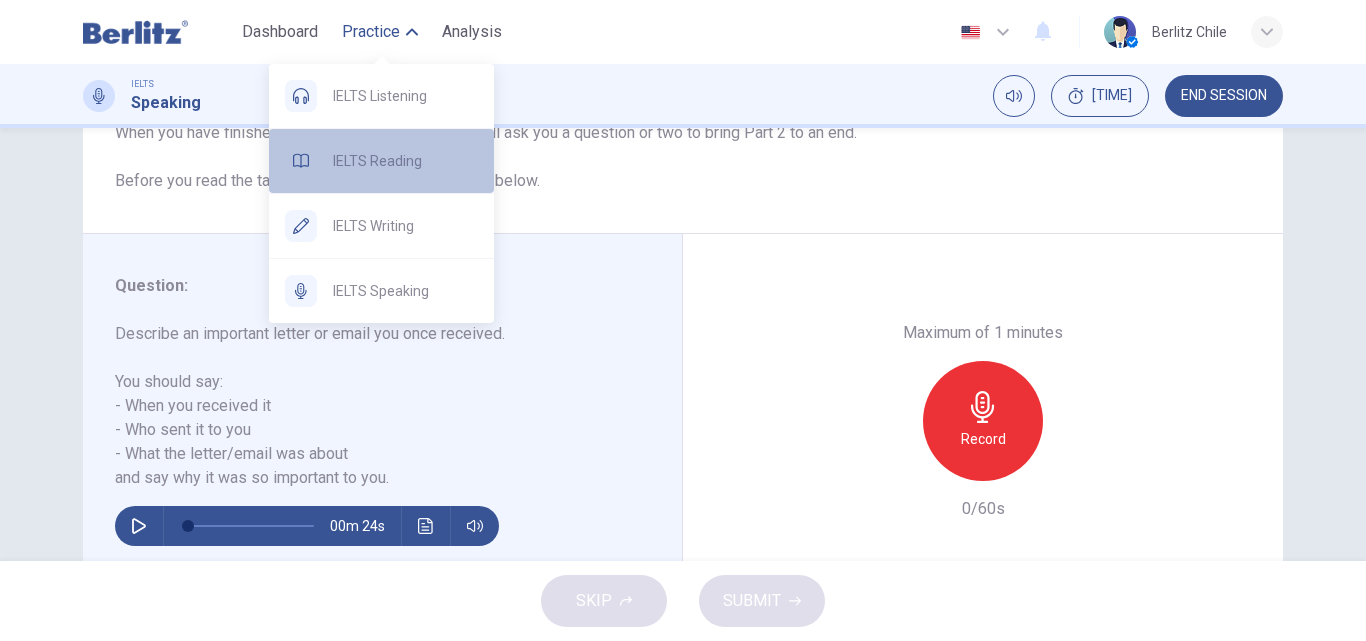 click on "IELTS Reading" at bounding box center [405, 96] 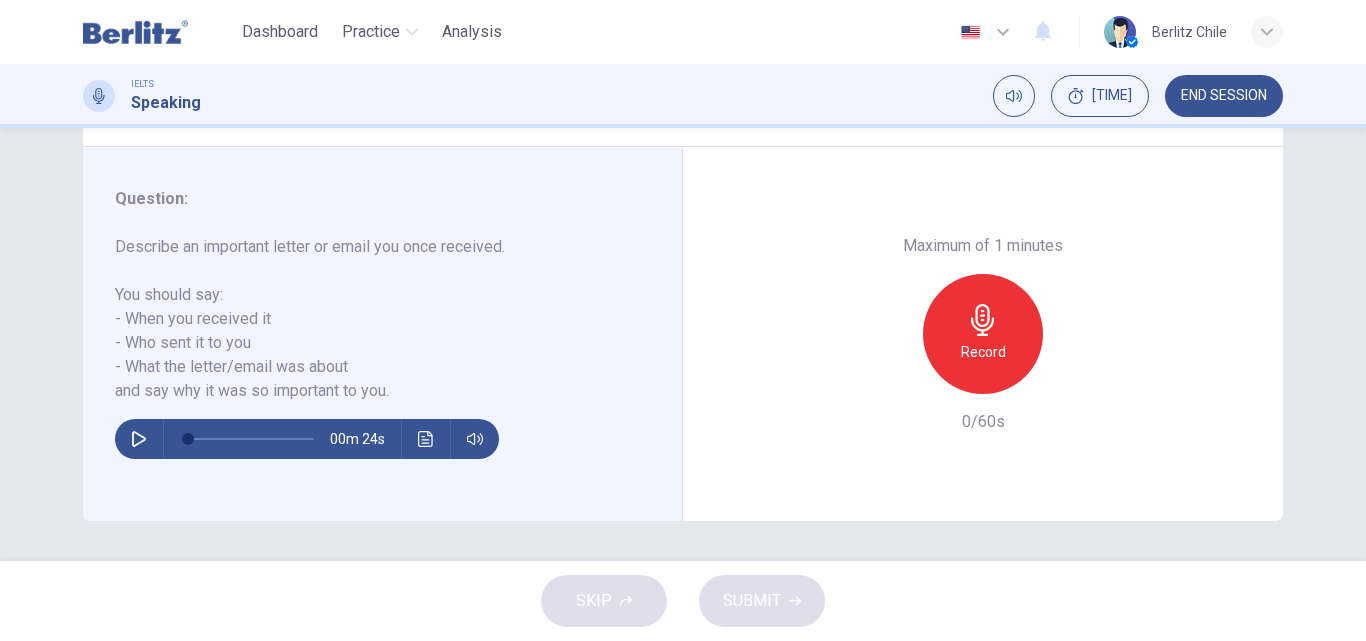 scroll, scrollTop: 0, scrollLeft: 0, axis: both 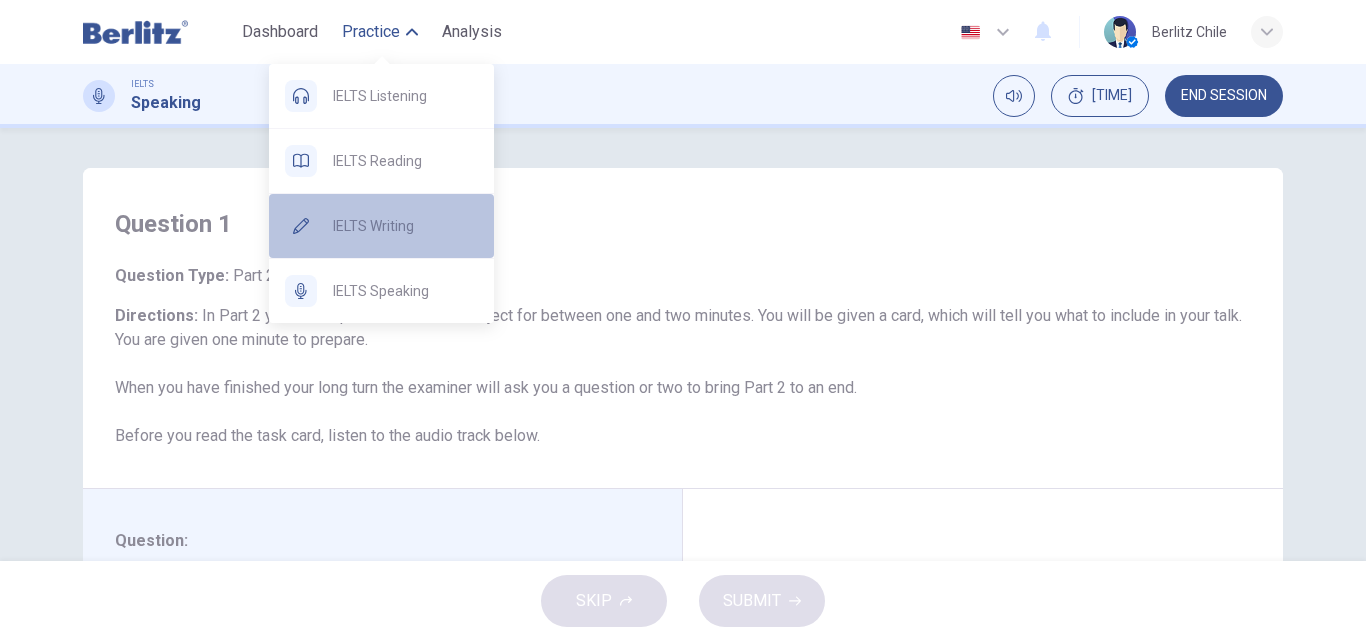 click on "IELTS Writing" at bounding box center [405, 96] 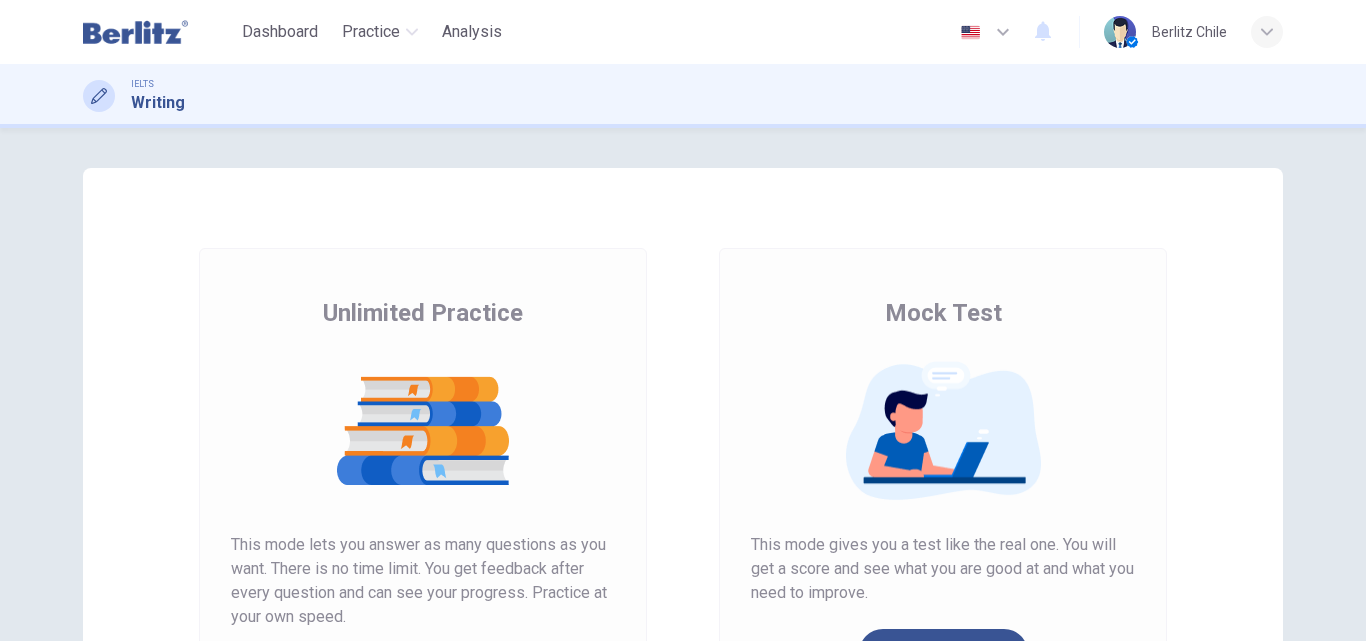 scroll, scrollTop: 0, scrollLeft: 0, axis: both 